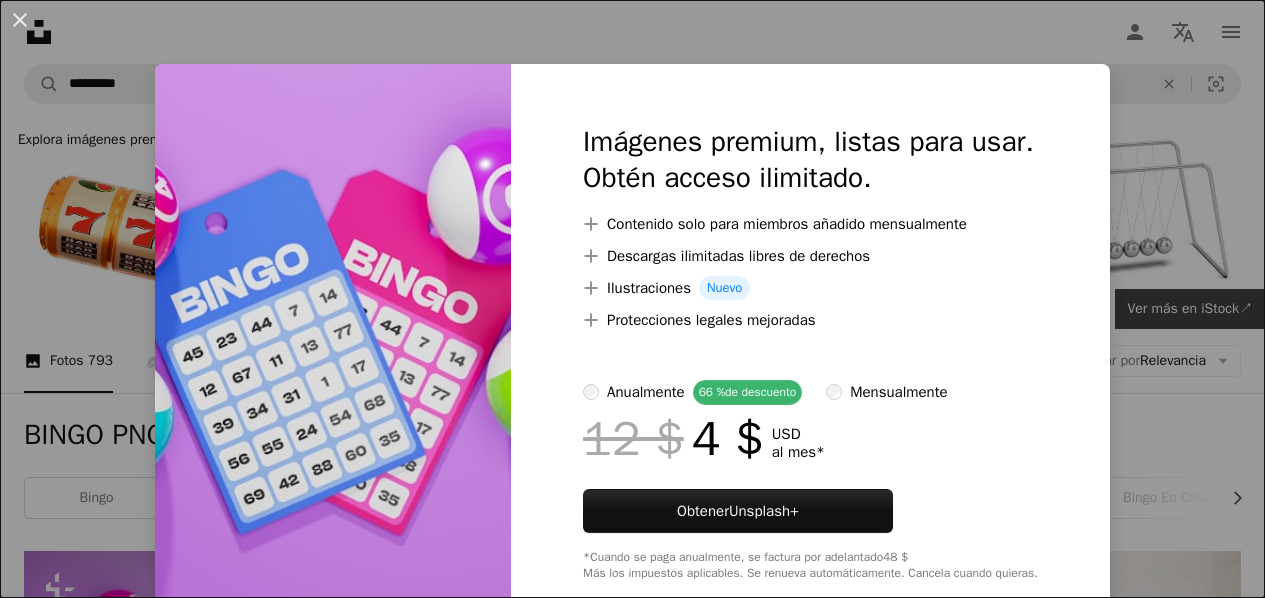 scroll, scrollTop: 500, scrollLeft: 0, axis: vertical 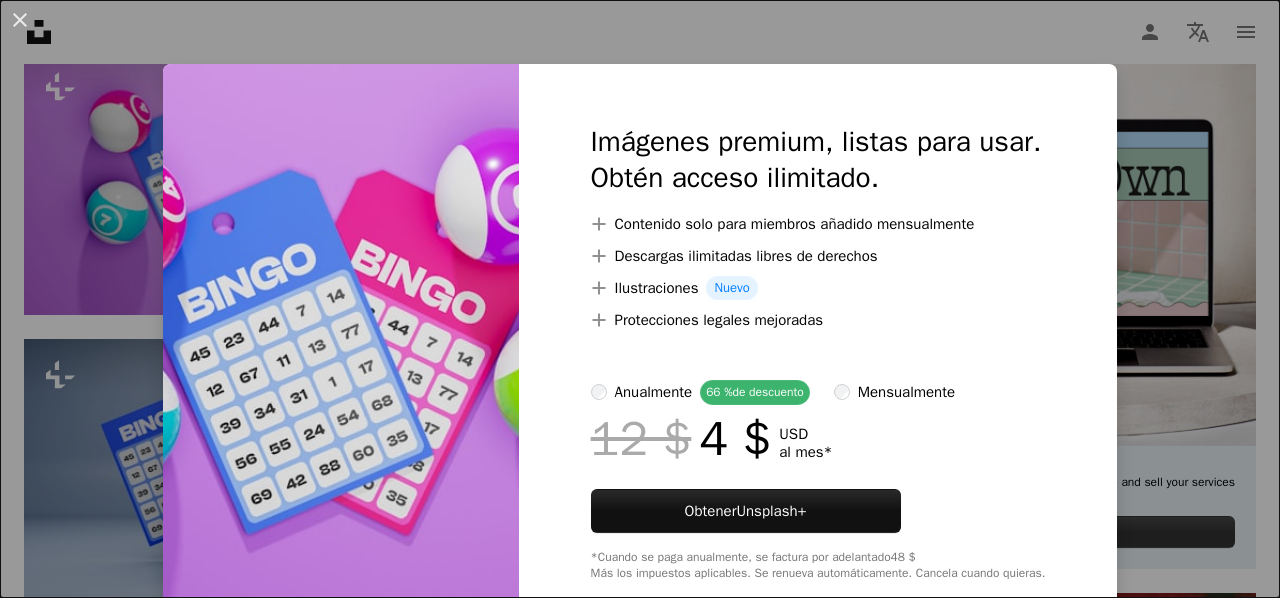 click on "An X shape Imágenes premium, listas para usar. Obtén acceso ilimitado. A plus sign Contenido solo para miembros añadido mensualmente A plus sign Descargas ilimitadas libres de derechos A plus sign Ilustraciones  Nuevo A plus sign Protecciones legales mejoradas anualmente 66 %  de descuento mensualmente 12 $   4 $ USD al mes * Obtener  Unsplash+ *Cuando se paga anualmente, se factura por adelantado  48 $ Más los impuestos aplicables. Se renueva automáticamente. Cancela cuando quieras." at bounding box center (640, 299) 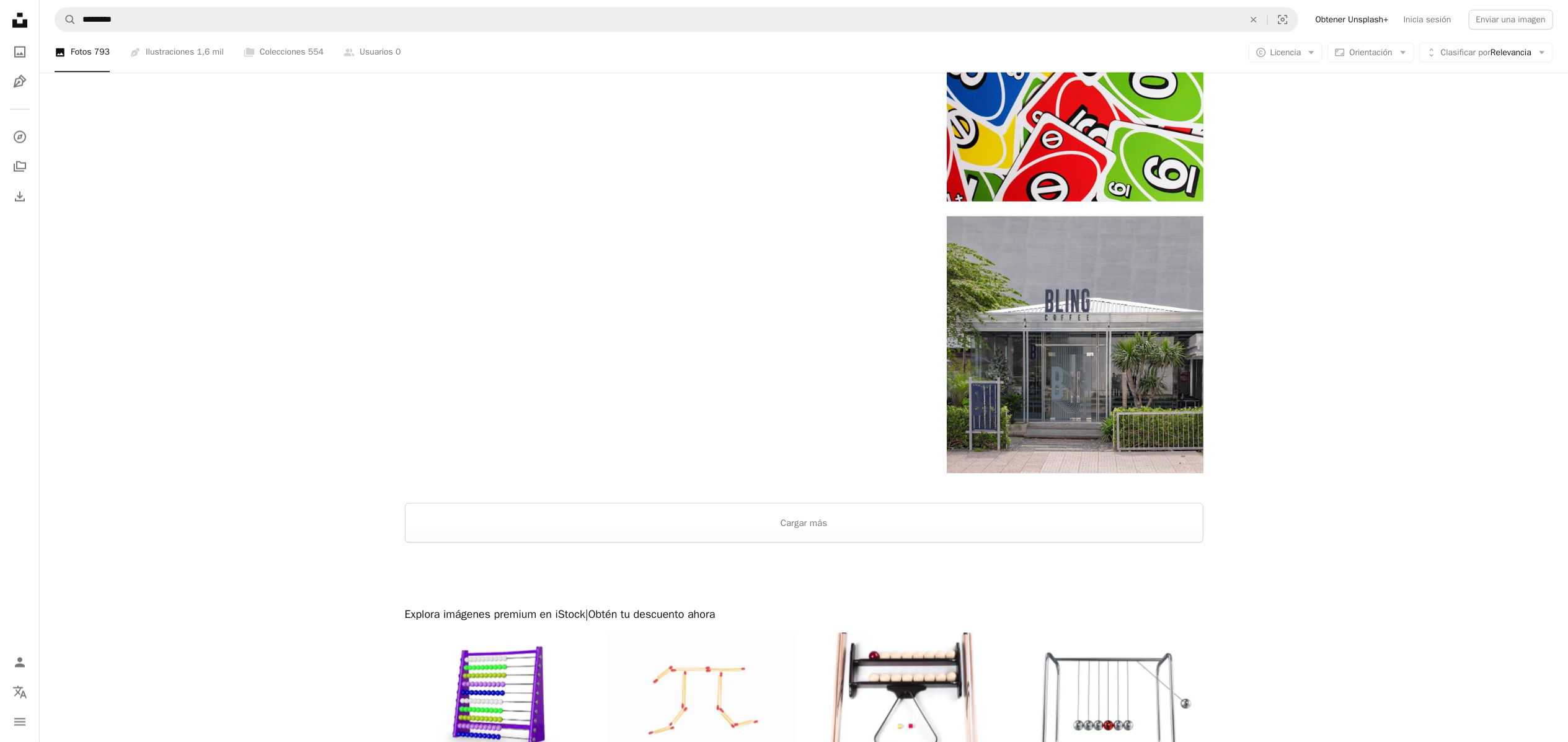 scroll, scrollTop: 1985, scrollLeft: 0, axis: vertical 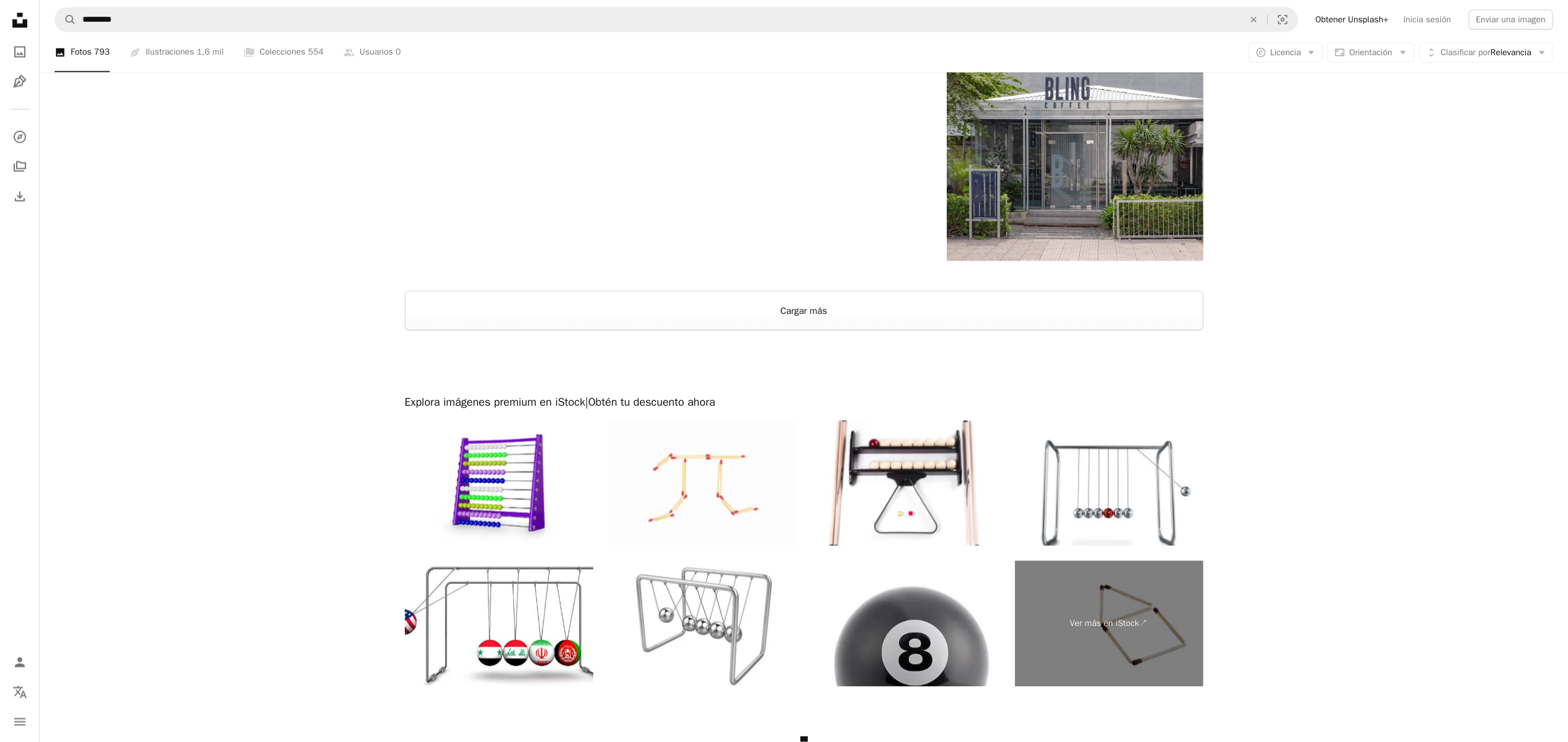 click on "Cargar más" at bounding box center [804, 311] 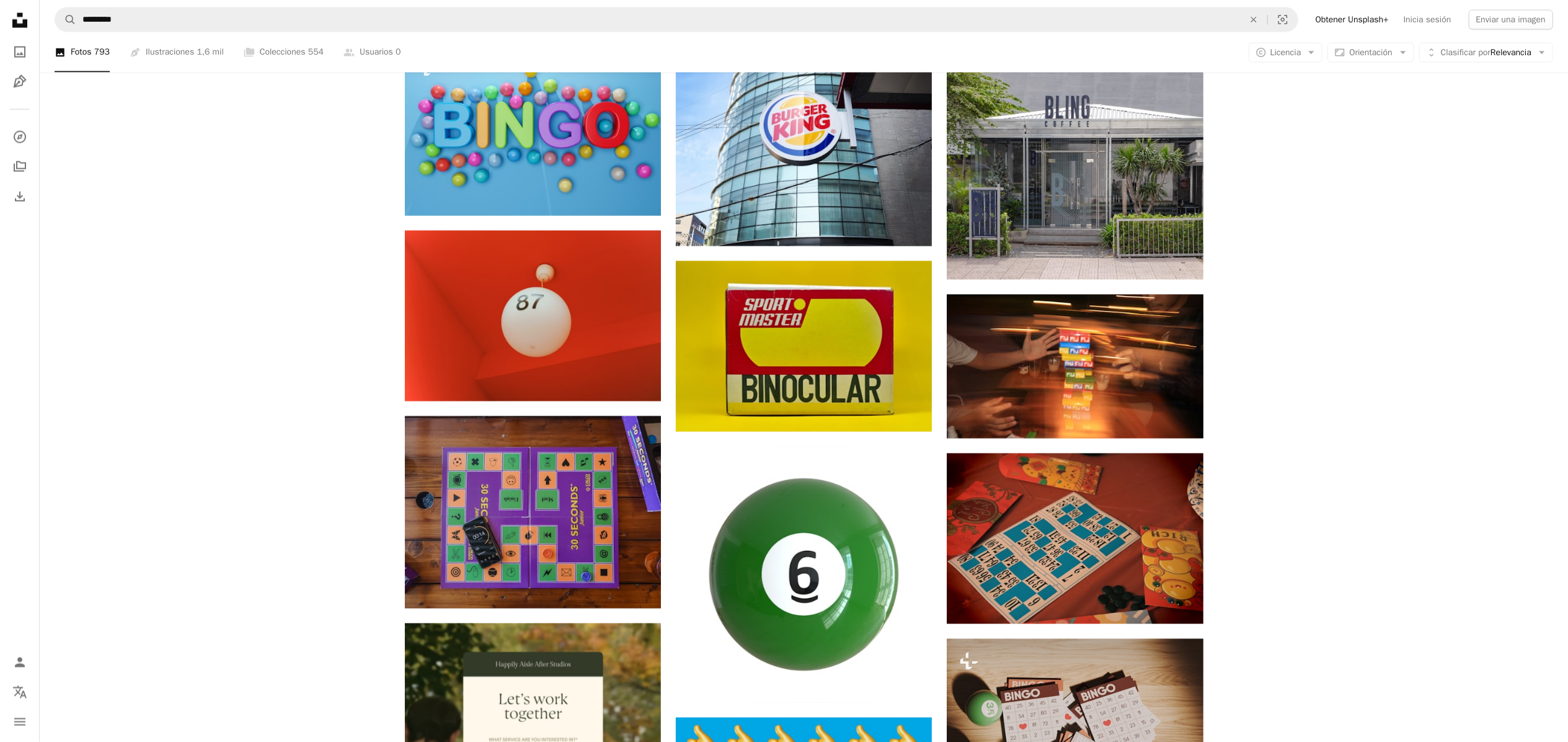 scroll, scrollTop: 1737, scrollLeft: 0, axis: vertical 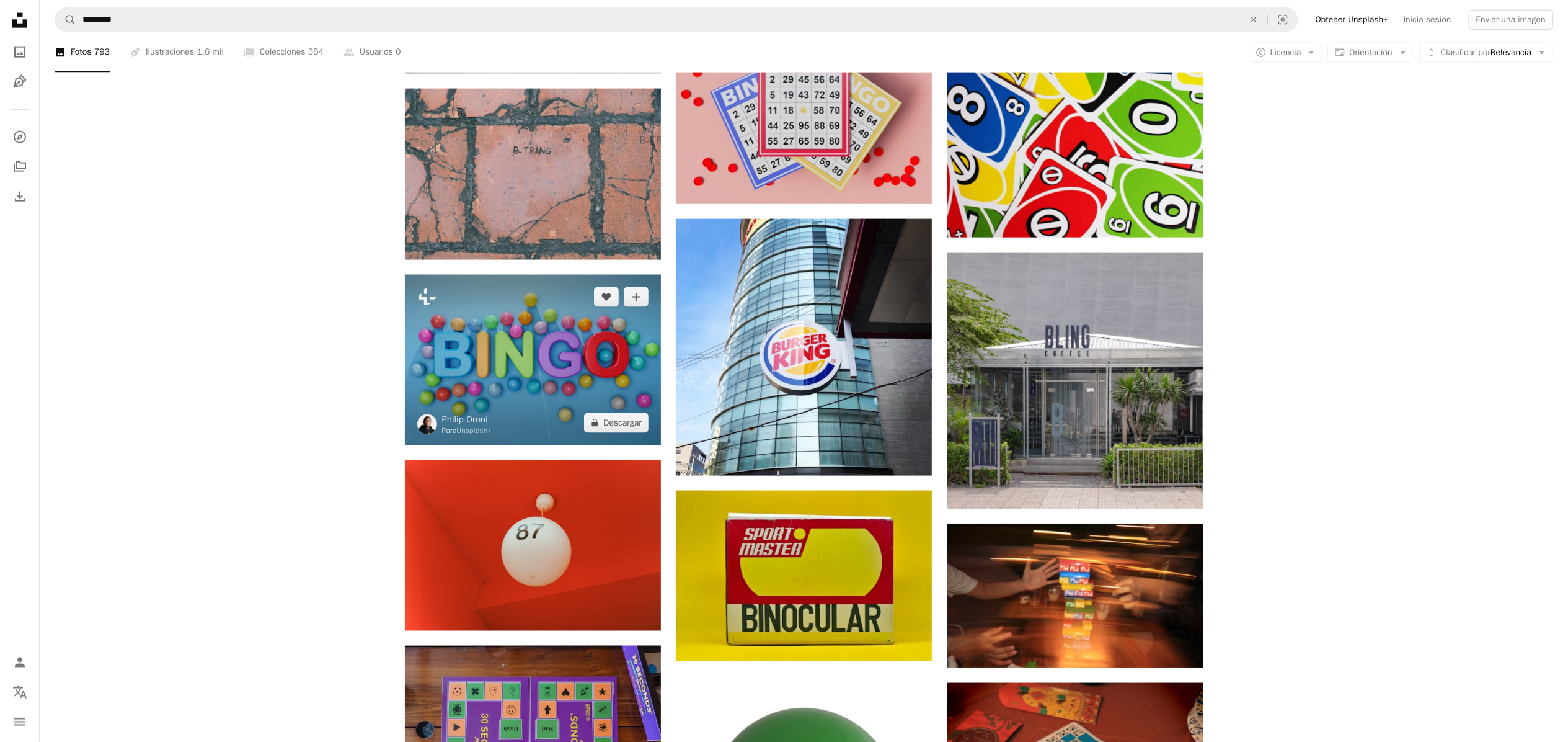 click at bounding box center [533, 360] 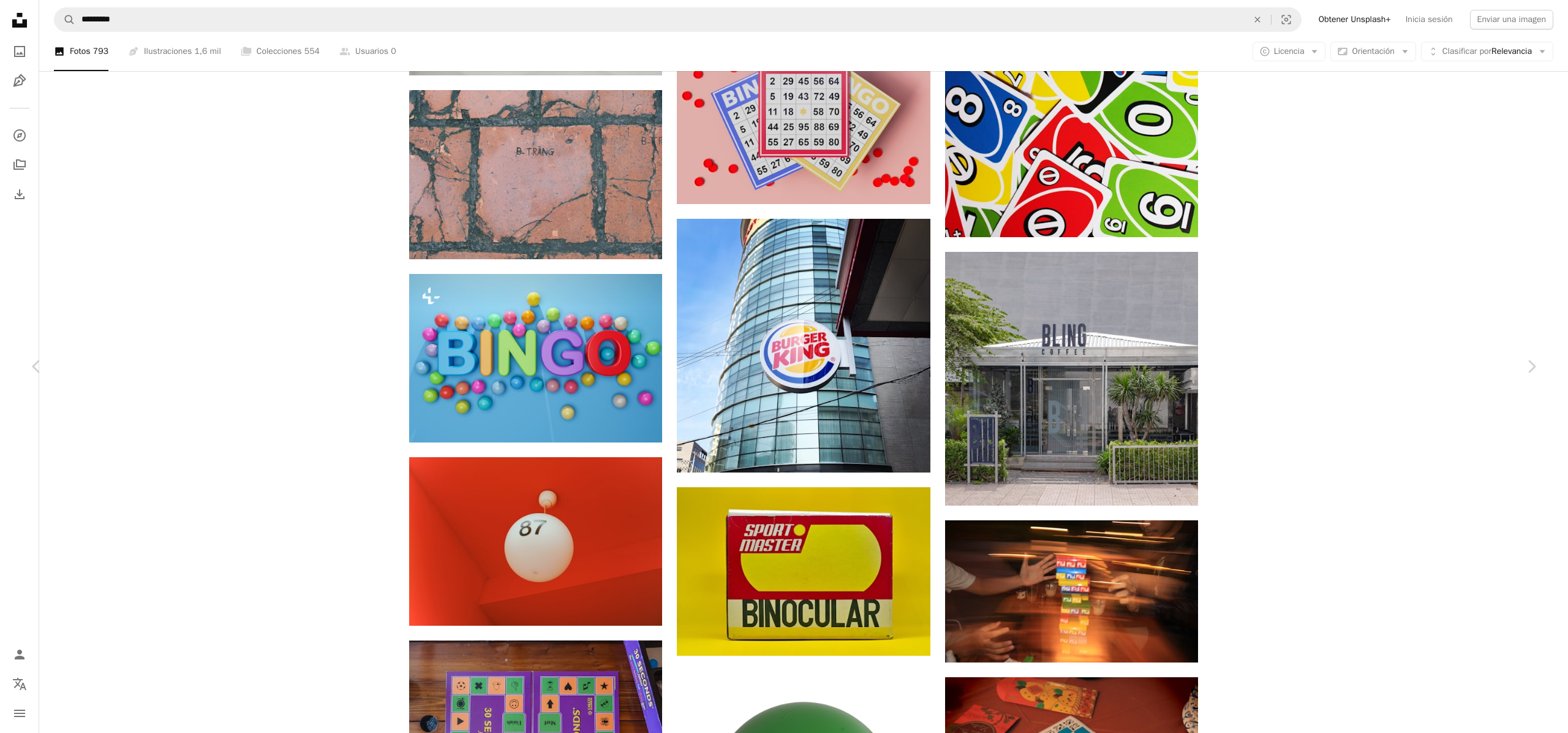 click on "A lock Descargar" at bounding box center [1438, 3846] 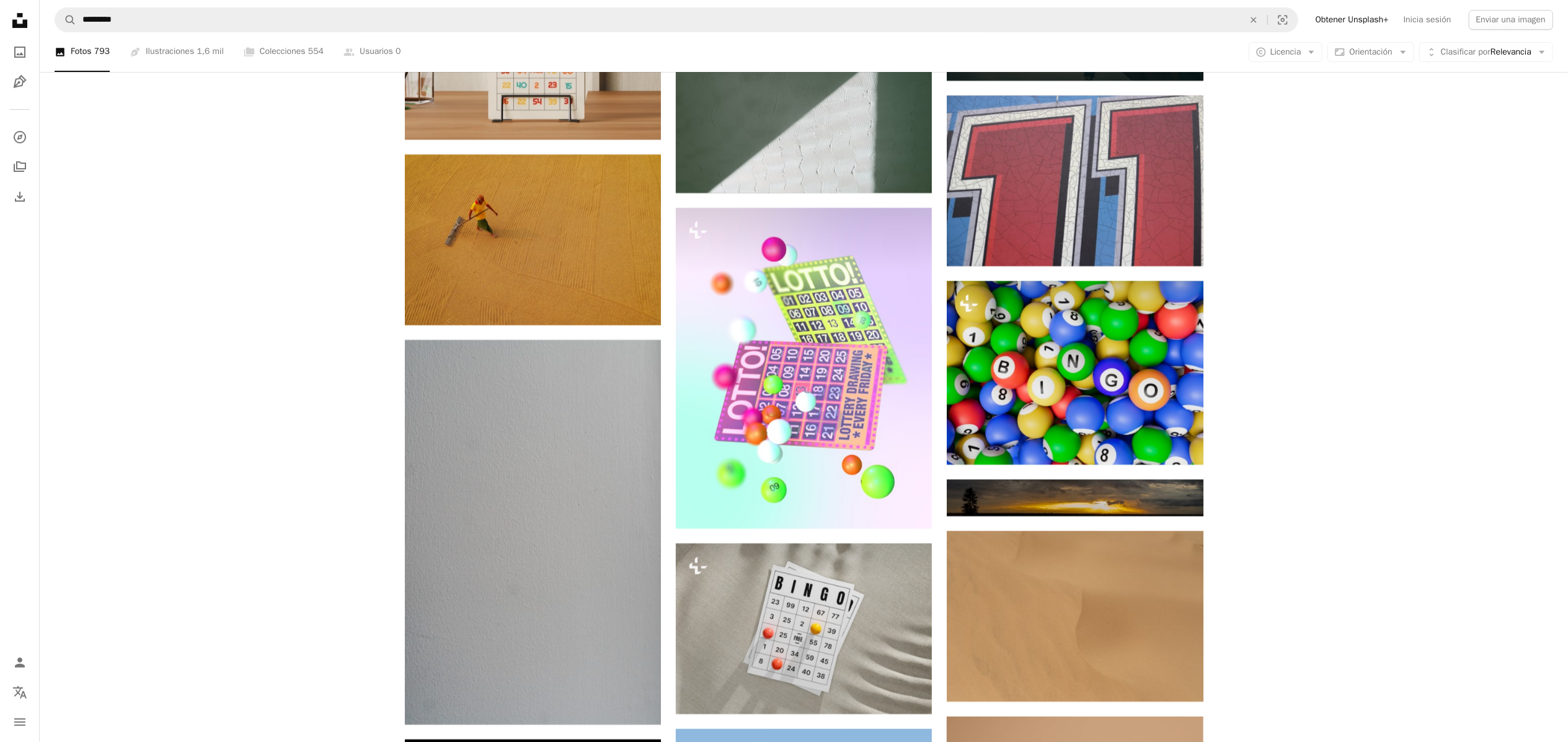 scroll, scrollTop: 4467, scrollLeft: 0, axis: vertical 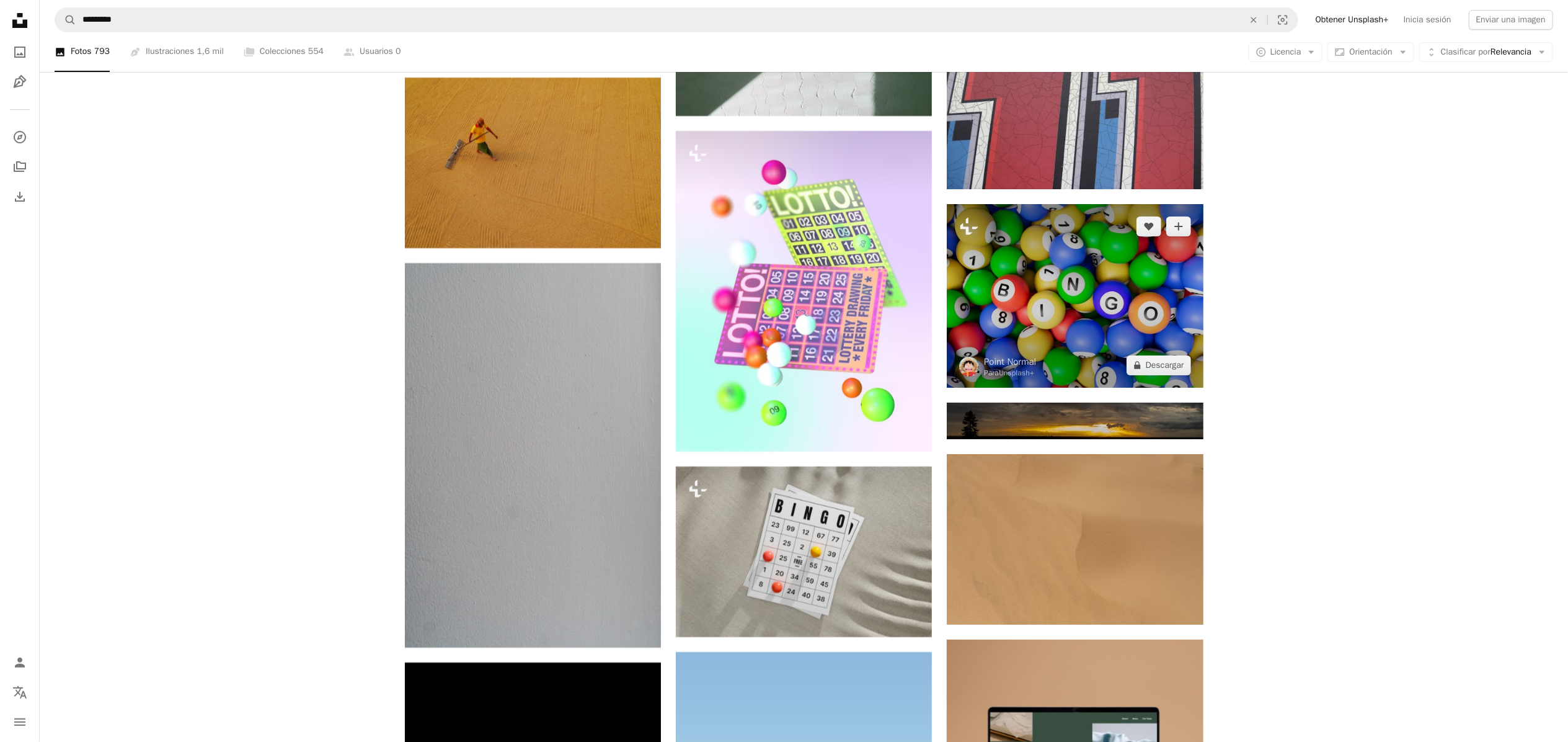 click at bounding box center (1074, 295) 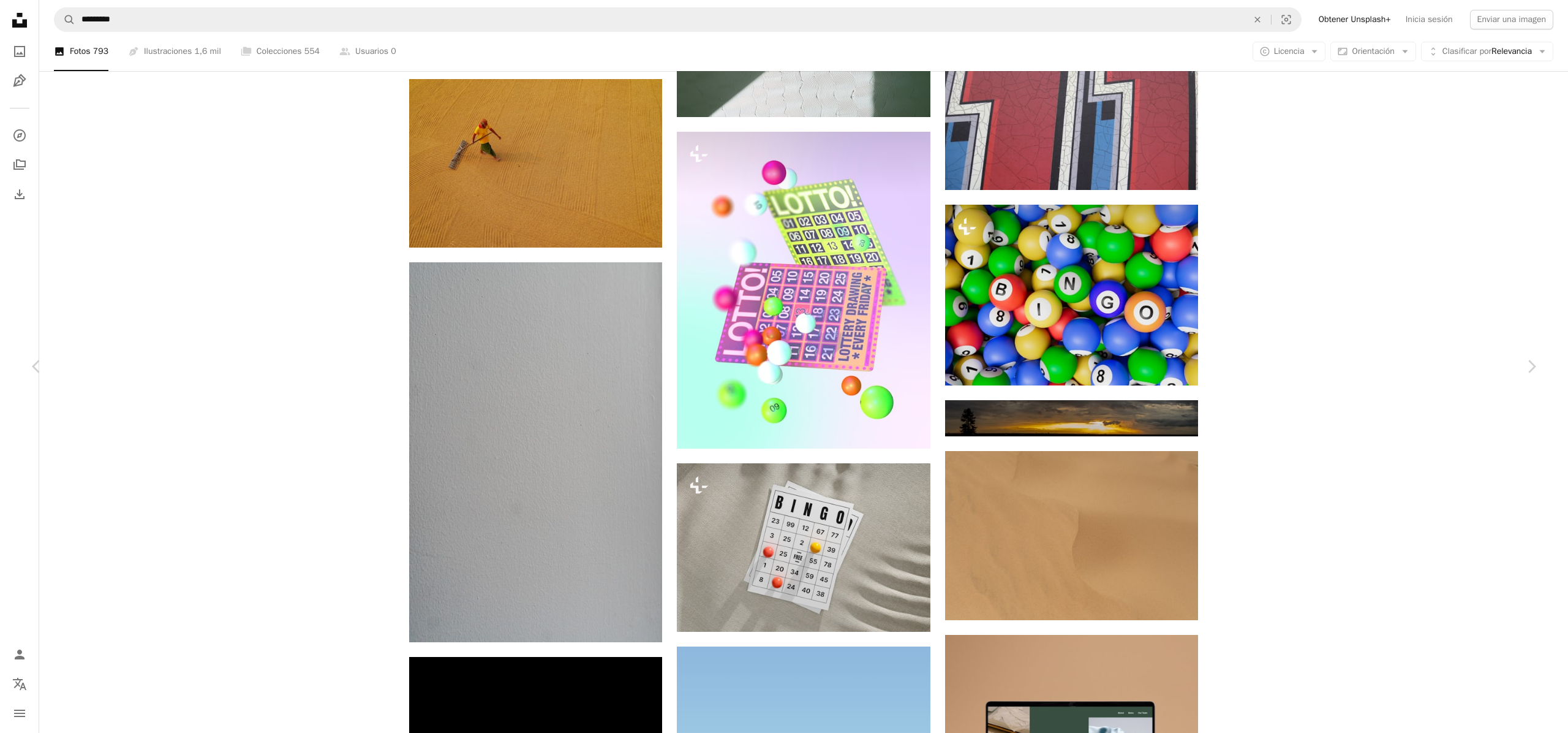 click on "An X shape" at bounding box center (12, 12) 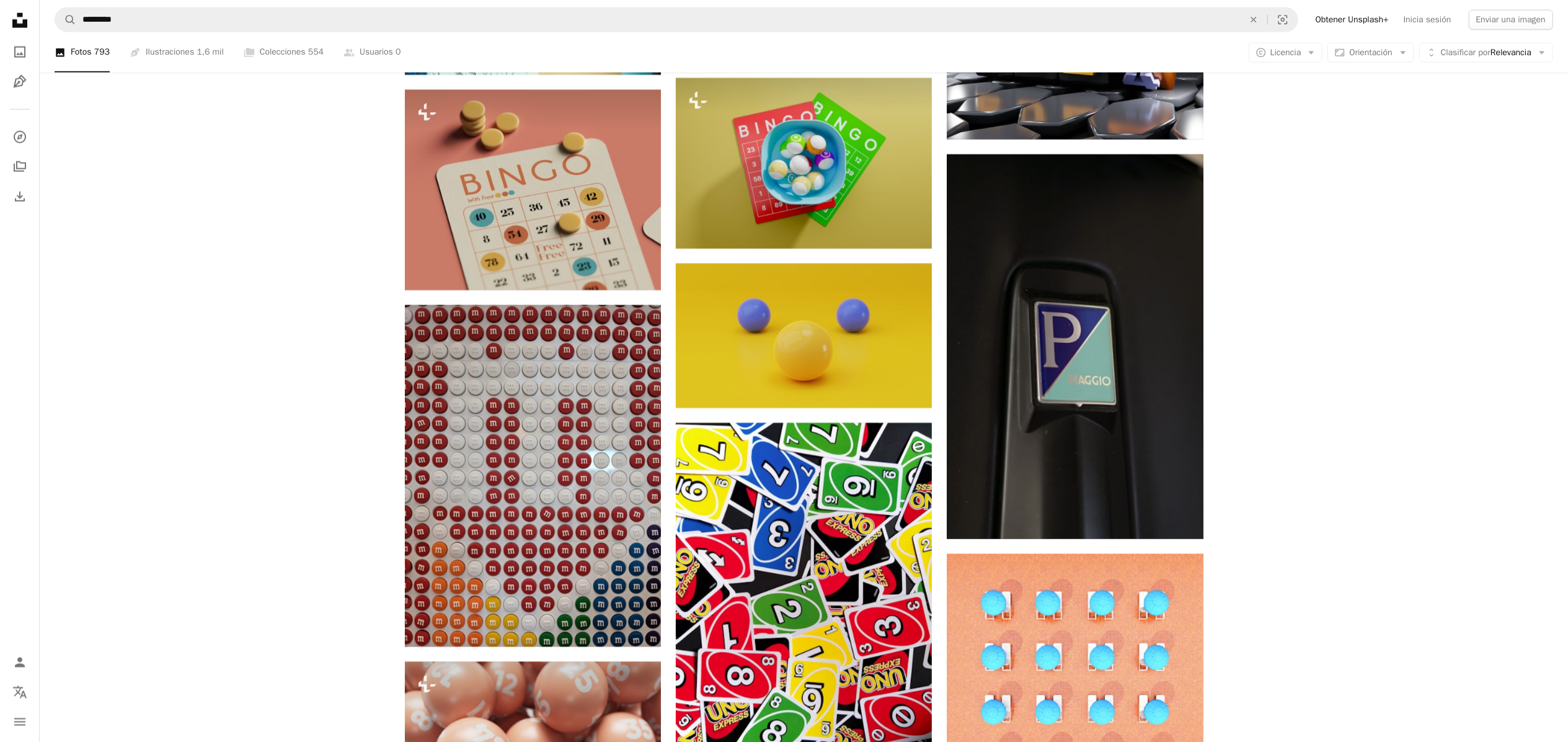 scroll, scrollTop: 6328, scrollLeft: 0, axis: vertical 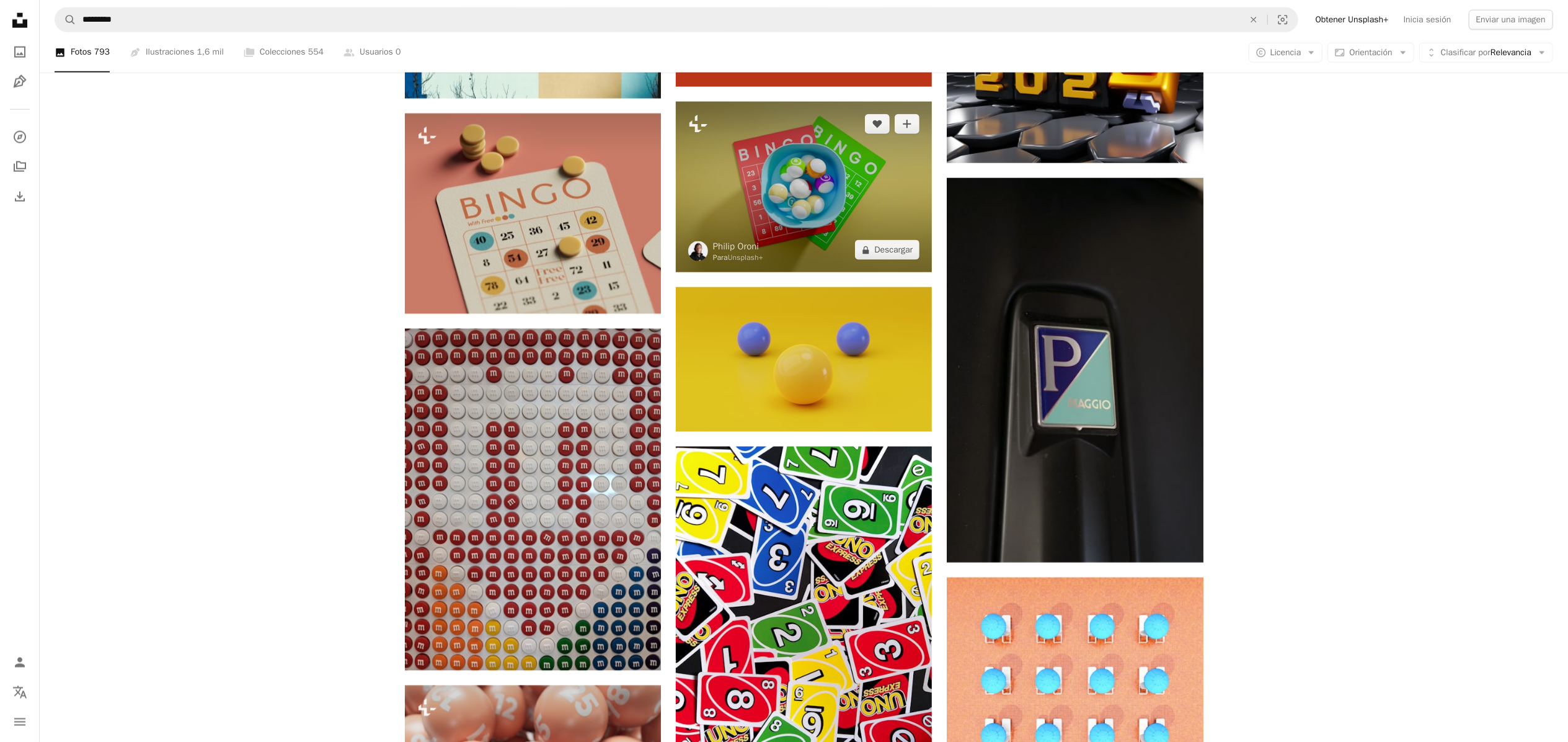 click at bounding box center (804, 187) 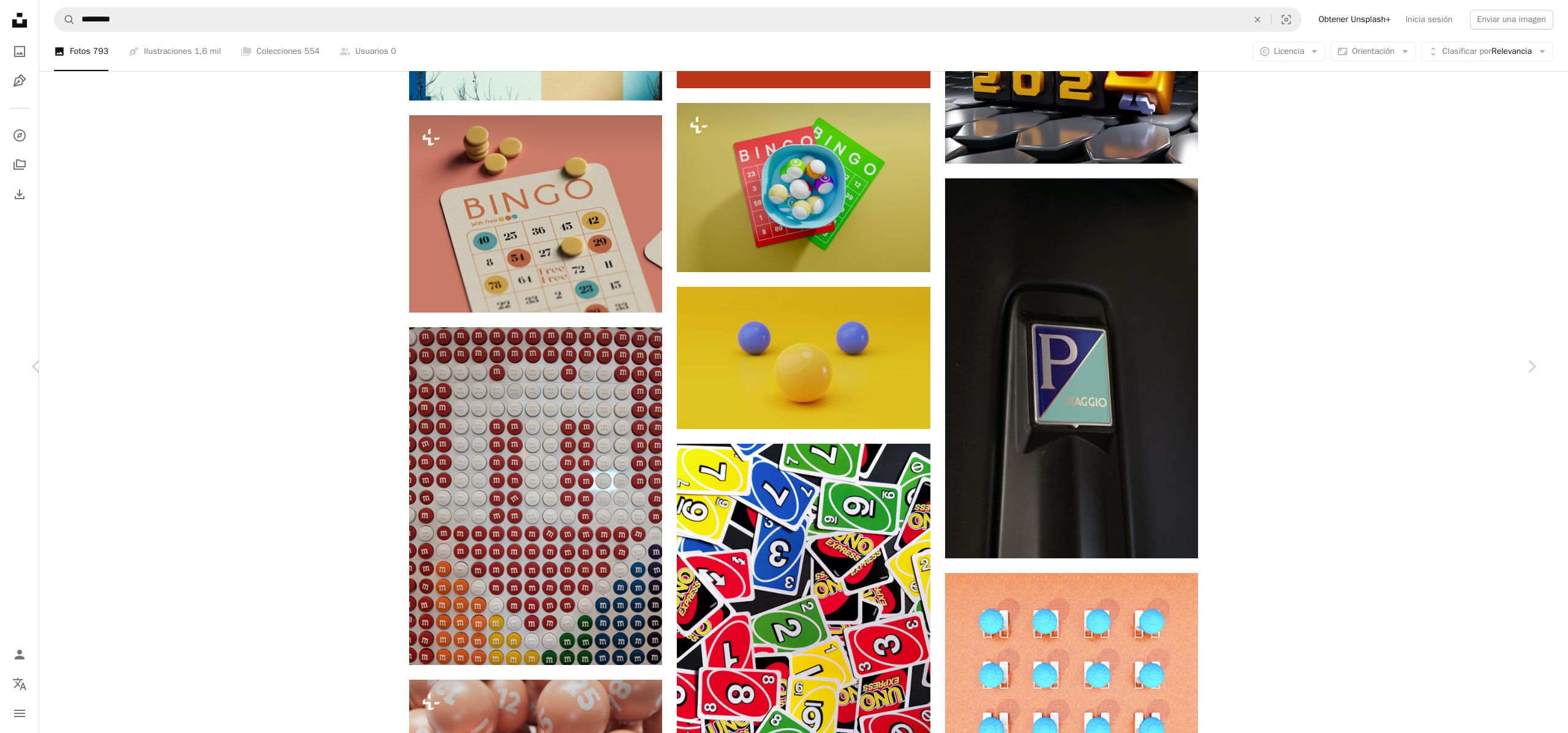 click on "An X shape" at bounding box center (12, 12) 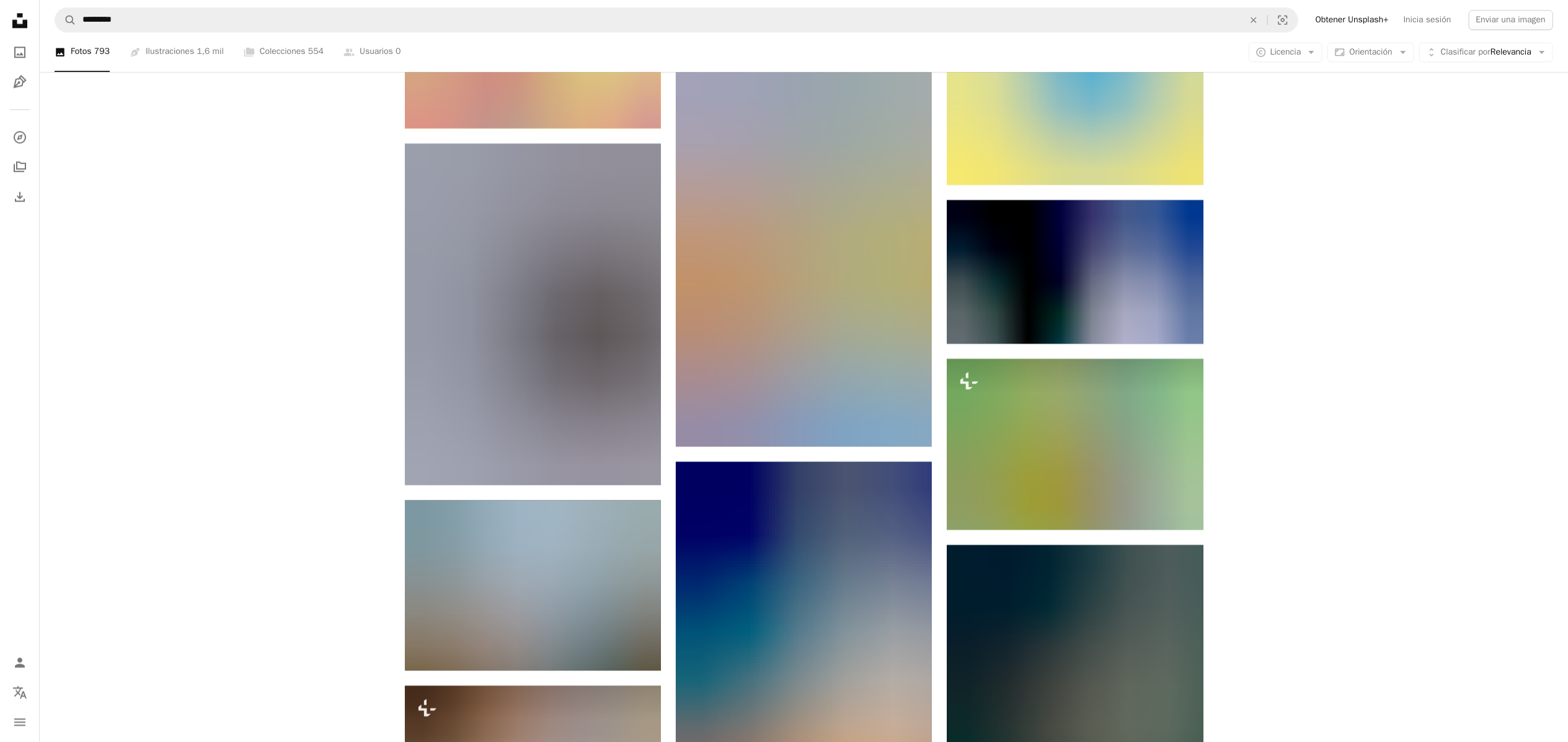 scroll, scrollTop: 7941, scrollLeft: 0, axis: vertical 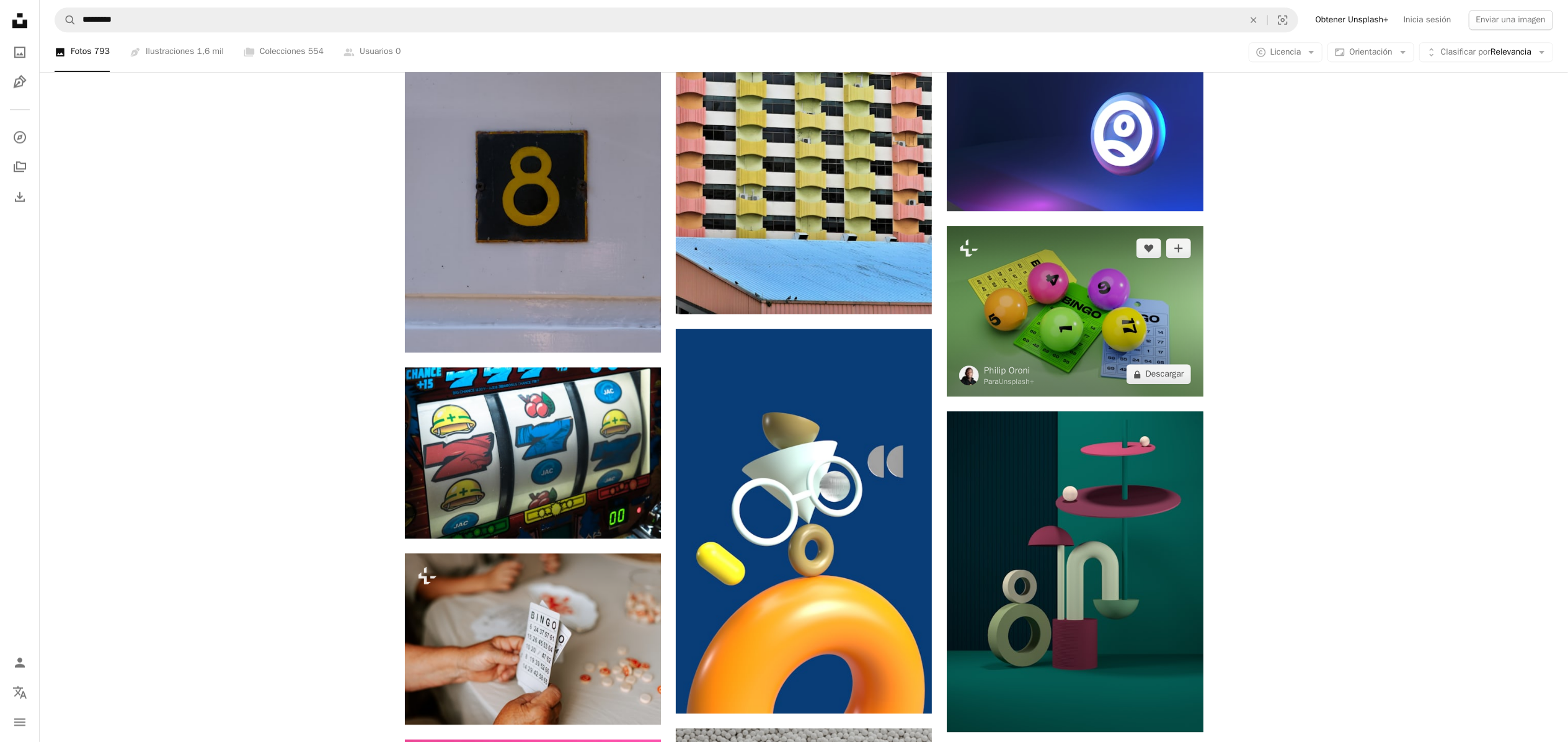 click at bounding box center [1074, 311] 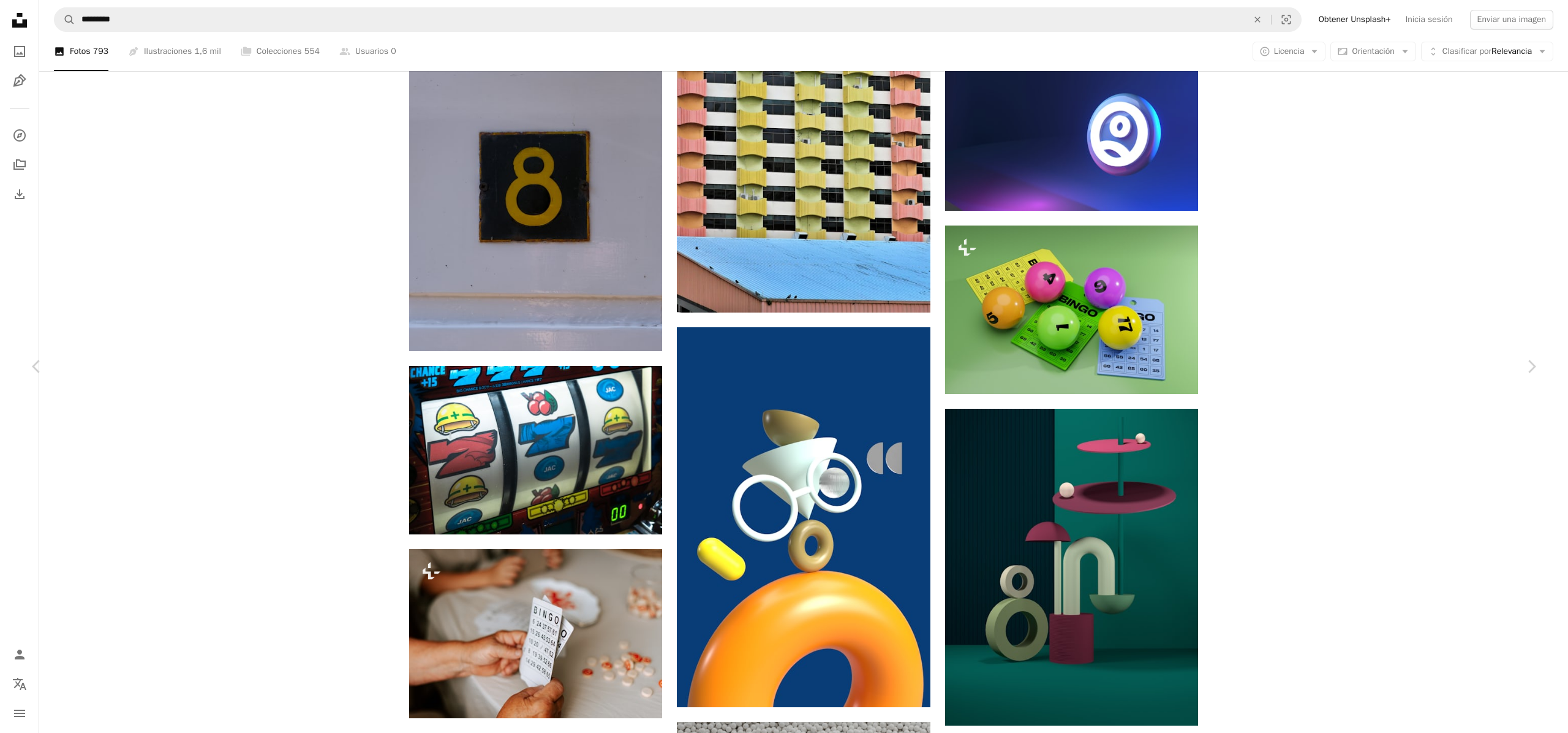 click on "An X shape" at bounding box center (12, 12) 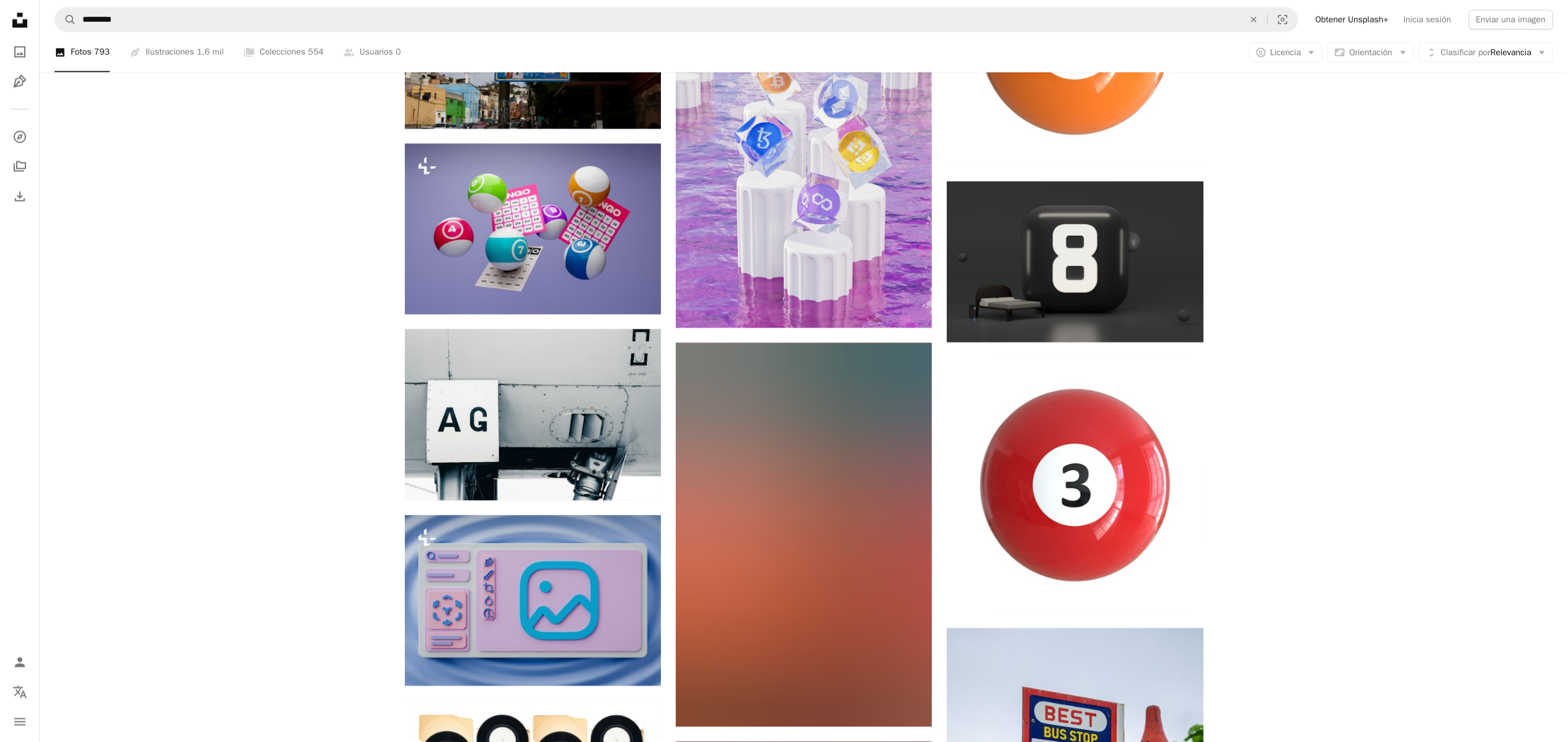 scroll, scrollTop: 11539, scrollLeft: 0, axis: vertical 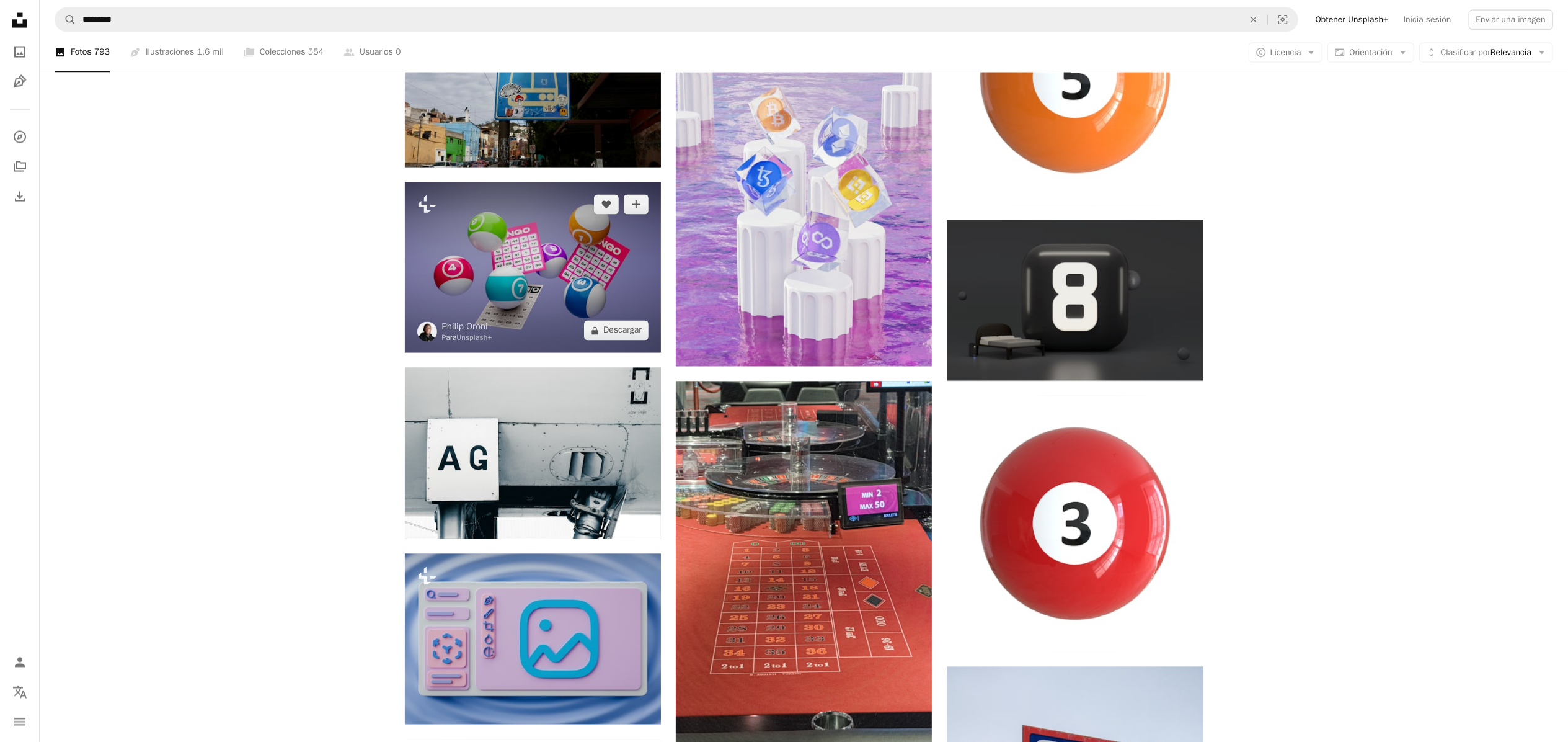 click at bounding box center (533, 267) 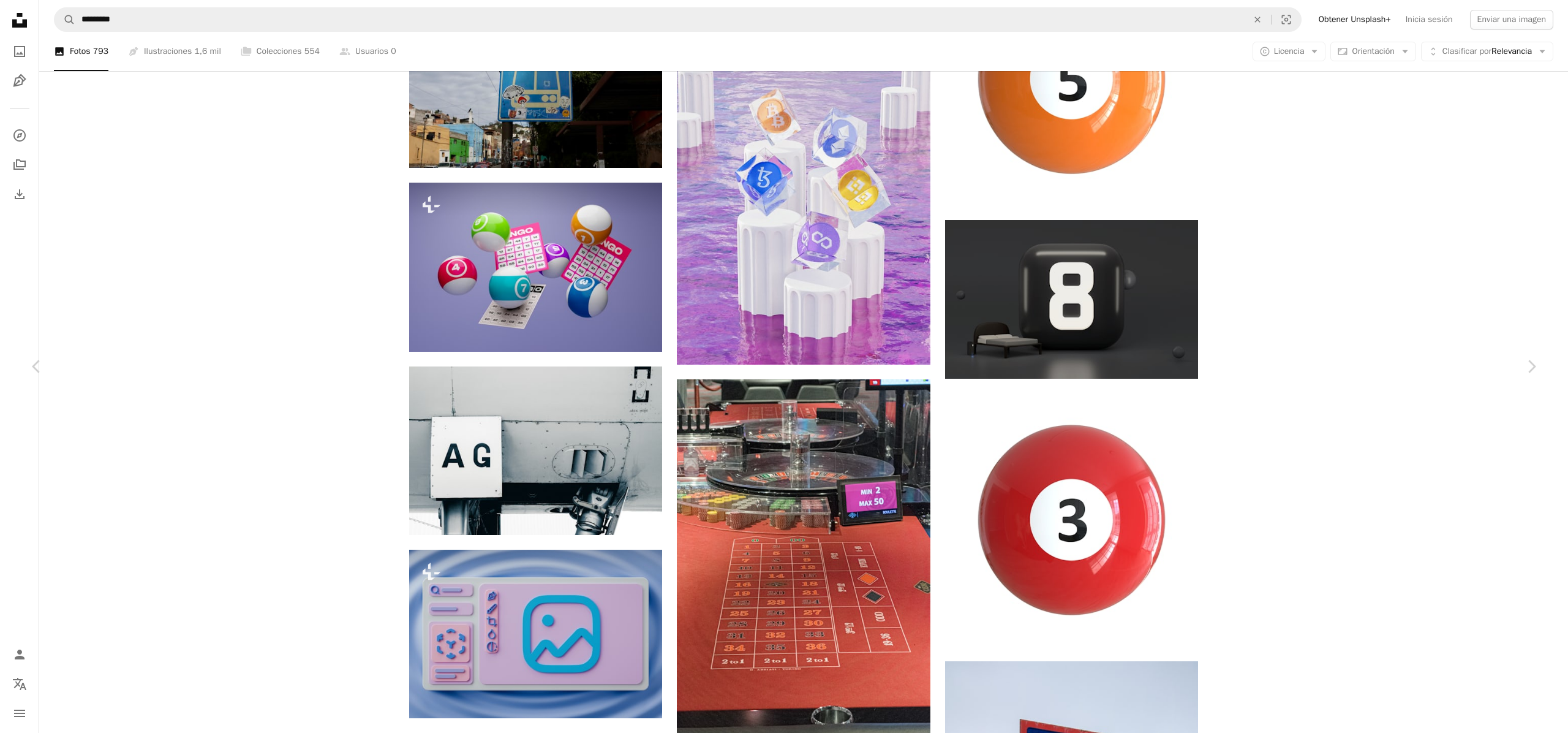 click on "An X shape" at bounding box center [12, 12] 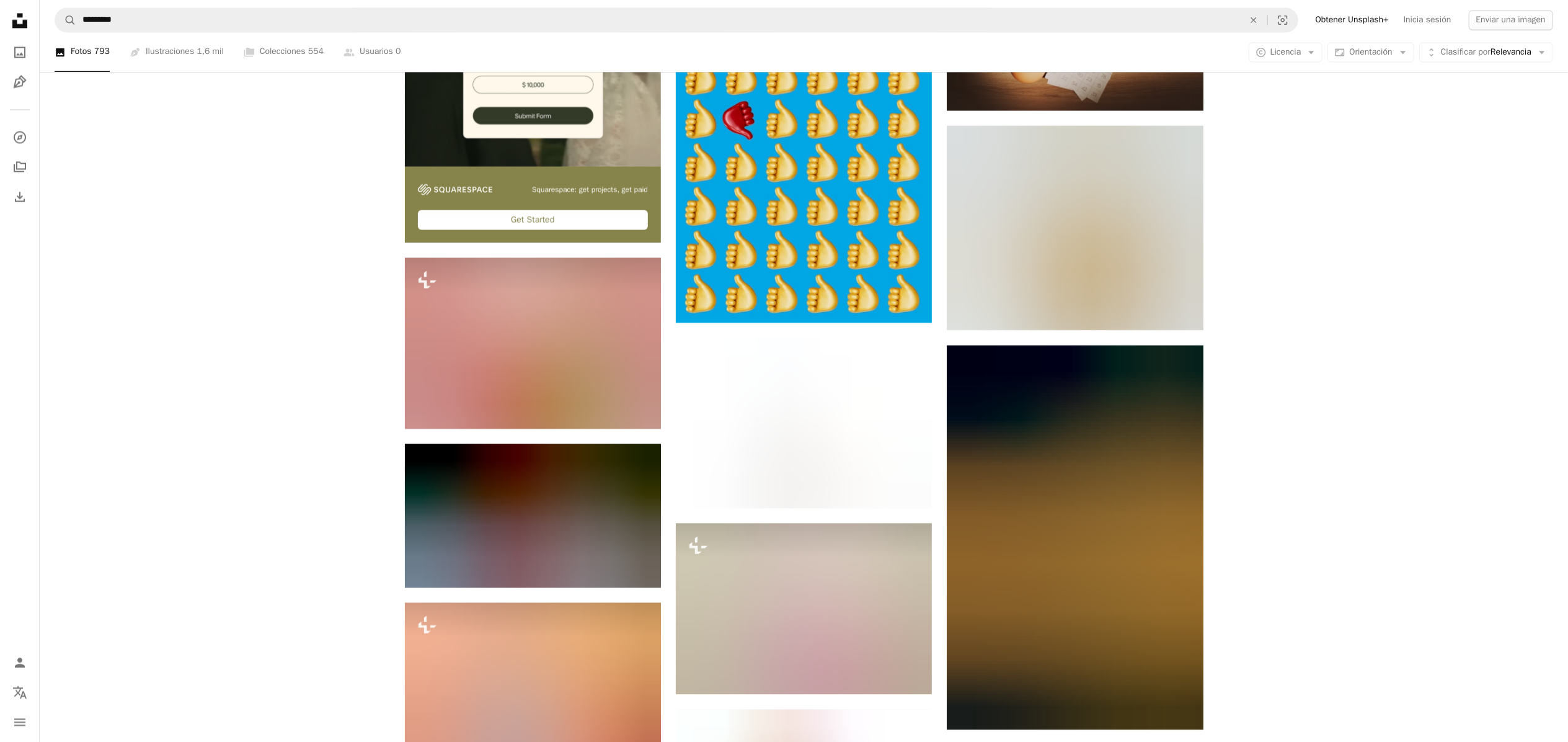 scroll, scrollTop: 0, scrollLeft: 0, axis: both 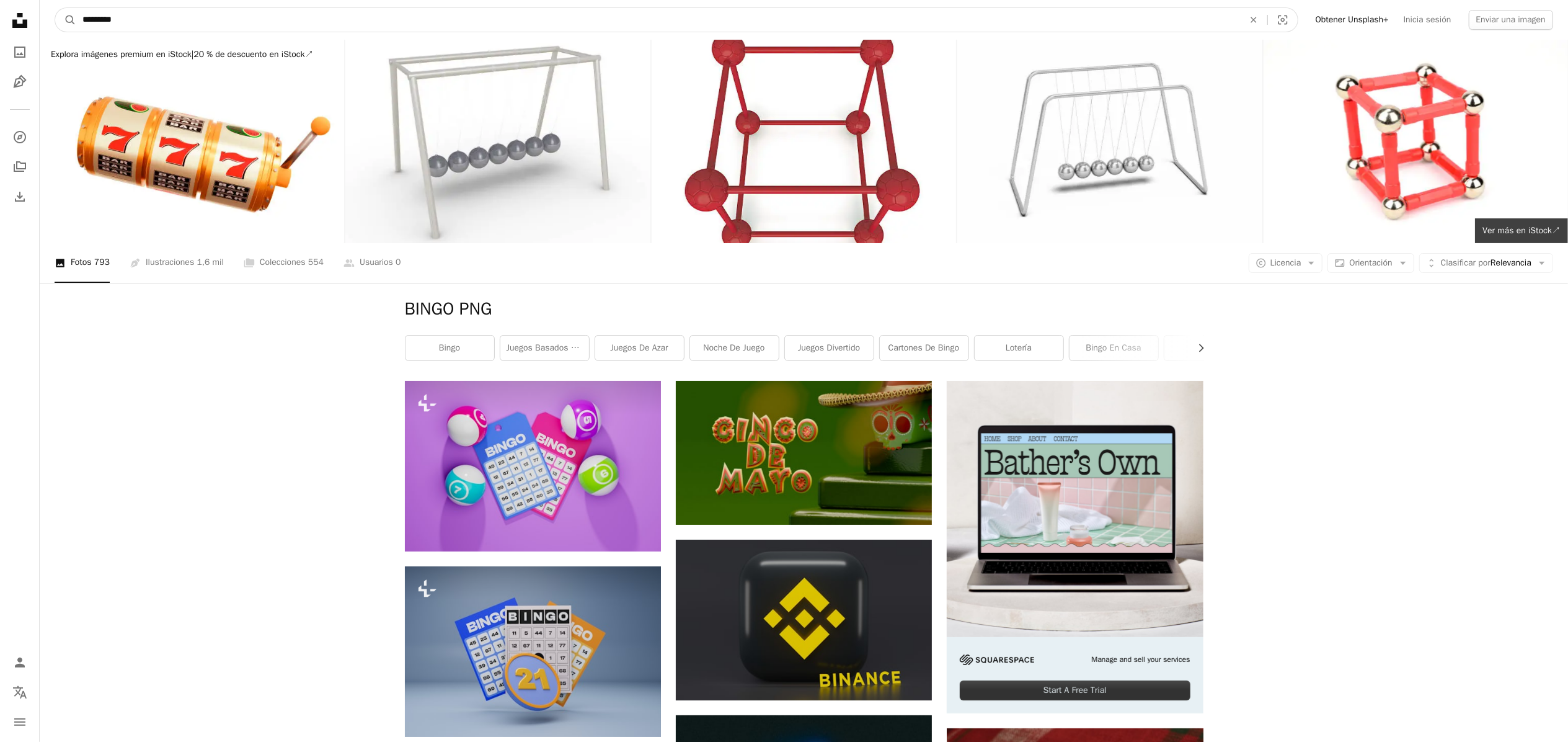 drag, startPoint x: 167, startPoint y: 19, endPoint x: -4, endPoint y: 37, distance: 171.9448 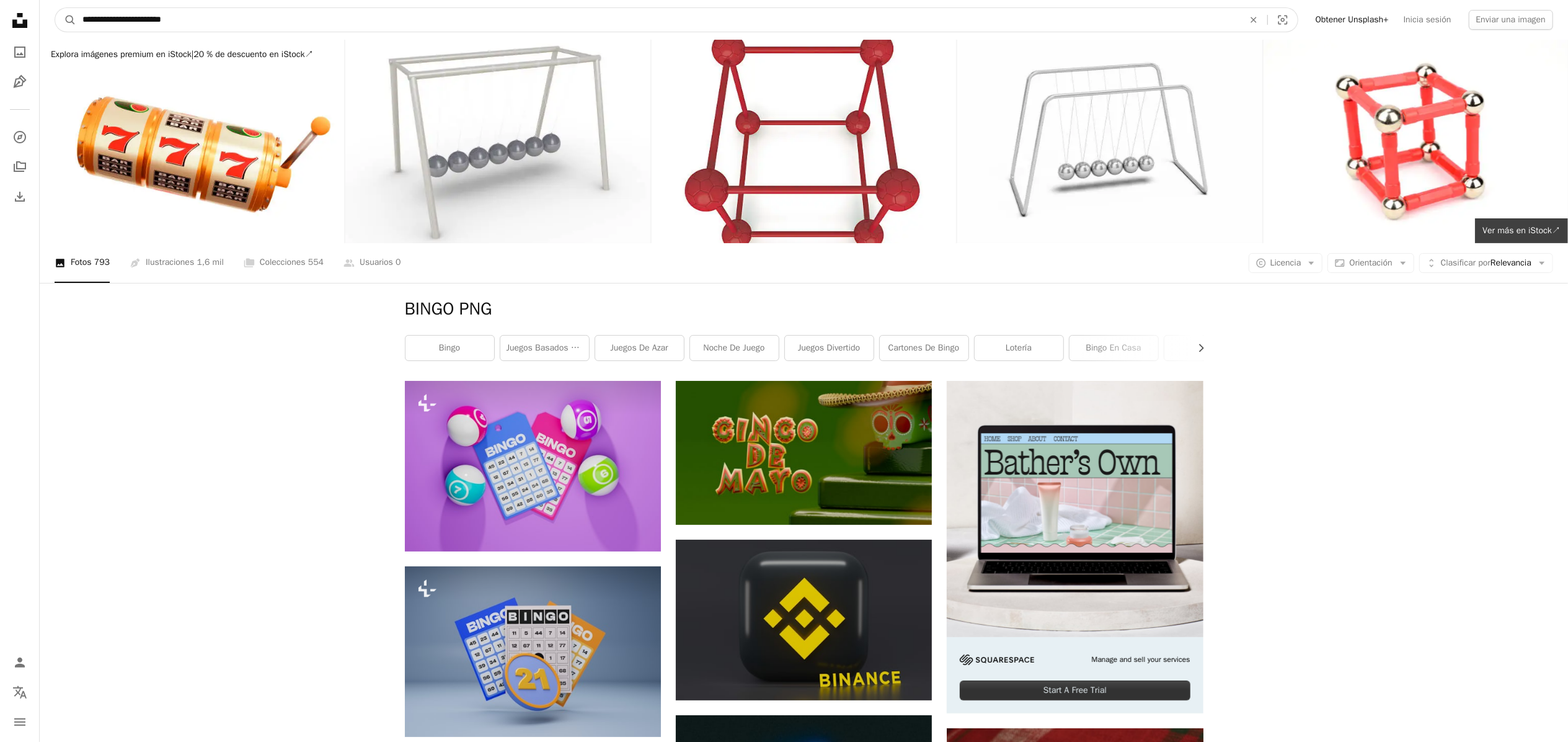 type on "**********" 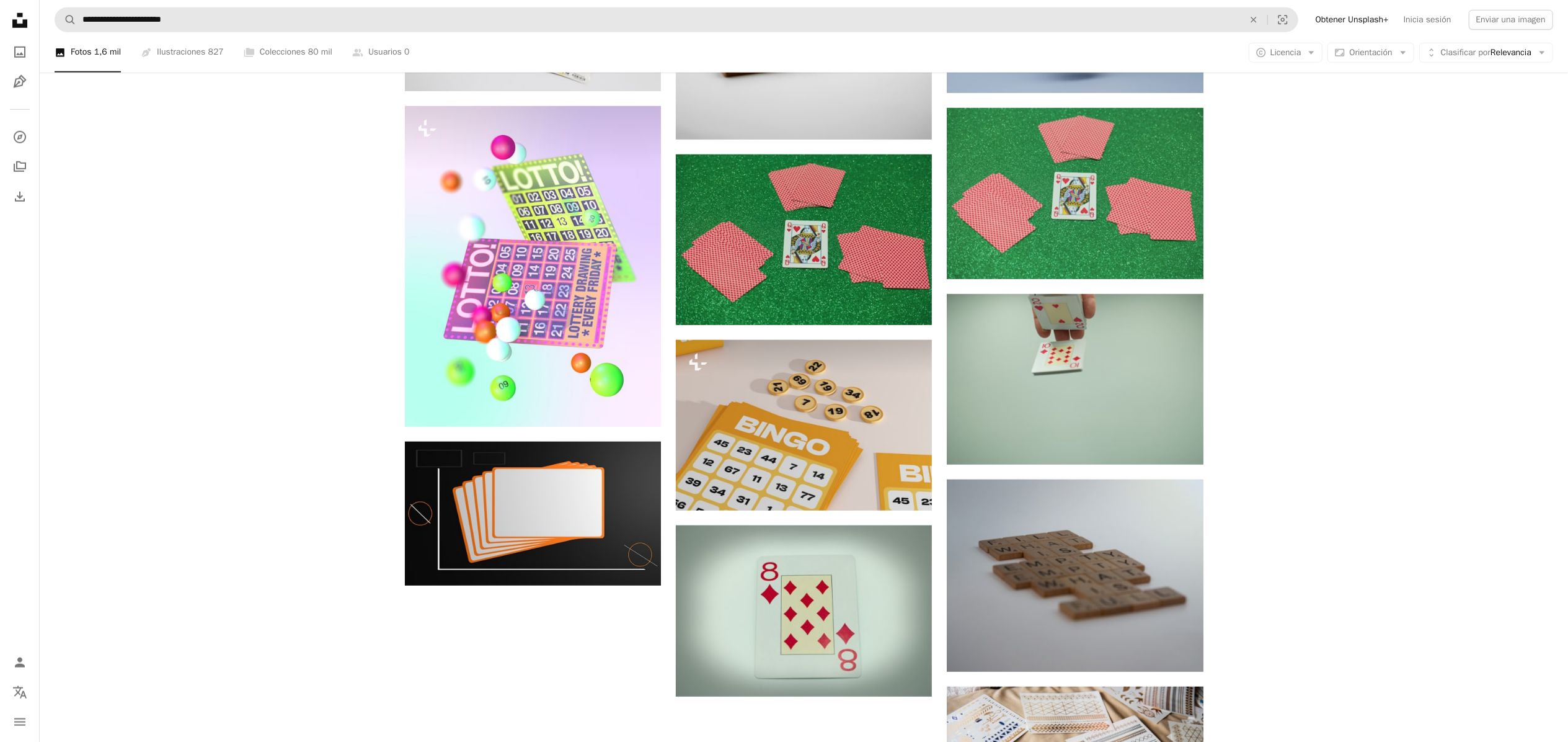 scroll, scrollTop: 869, scrollLeft: 0, axis: vertical 